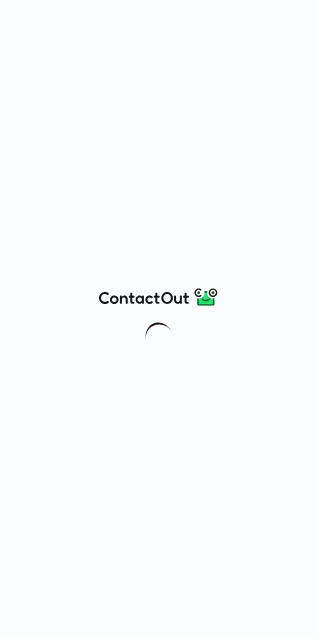 scroll, scrollTop: 0, scrollLeft: 0, axis: both 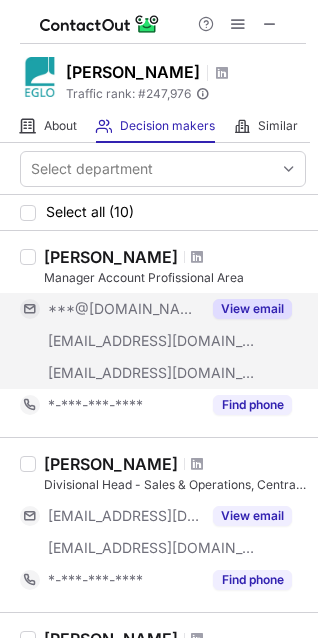 click on "View email" at bounding box center (252, 309) 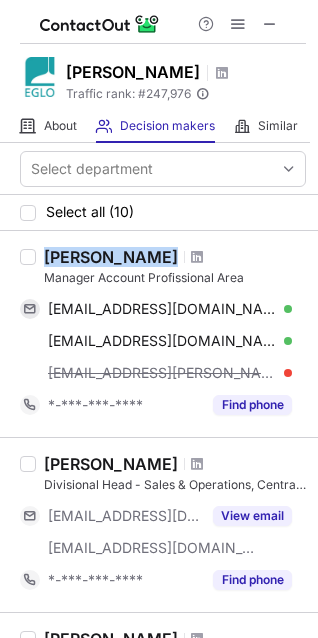 drag, startPoint x: 43, startPoint y: 256, endPoint x: 132, endPoint y: 264, distance: 89.358826 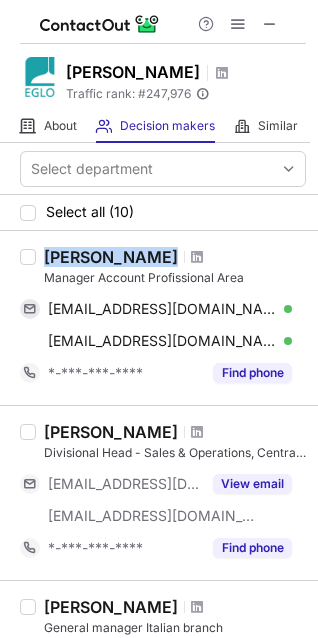 copy on "Vitor Silva" 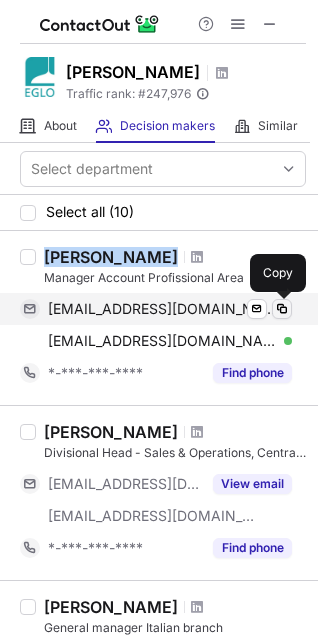click at bounding box center (282, 309) 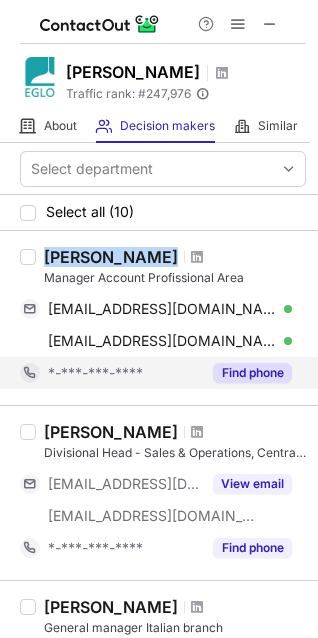 click on "Find phone" at bounding box center (252, 373) 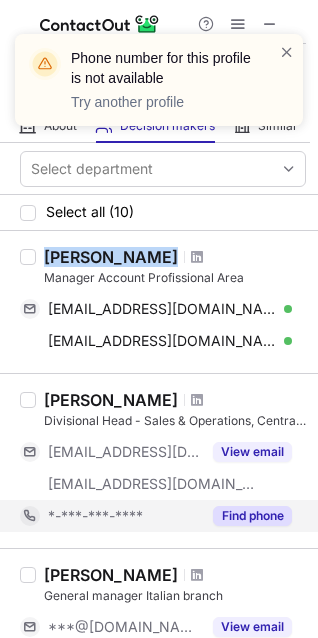click on "Find phone" at bounding box center (252, 516) 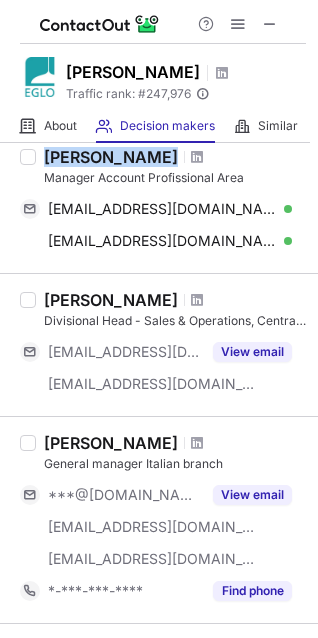 scroll, scrollTop: 200, scrollLeft: 0, axis: vertical 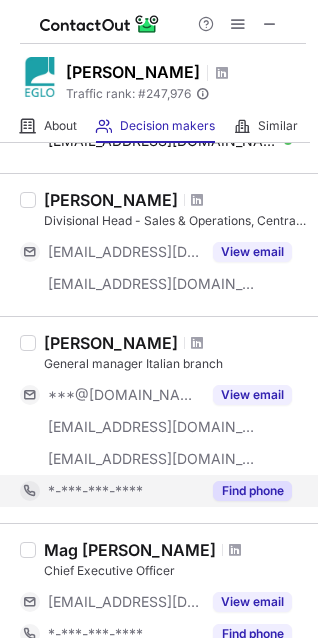 click on "Find phone" at bounding box center [252, 491] 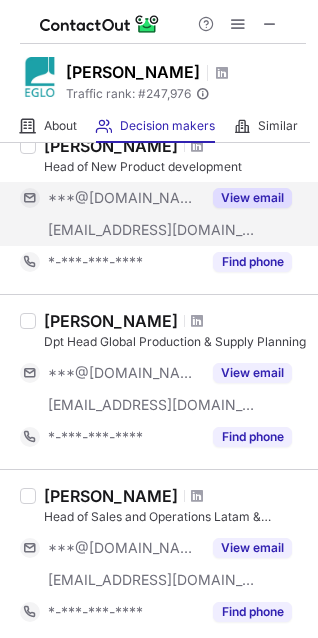 scroll, scrollTop: 1200, scrollLeft: 0, axis: vertical 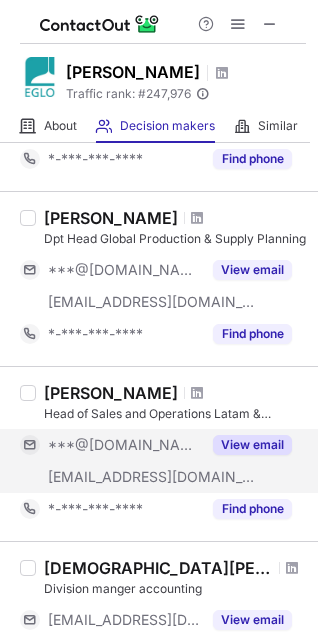 click on "View email" at bounding box center (252, 445) 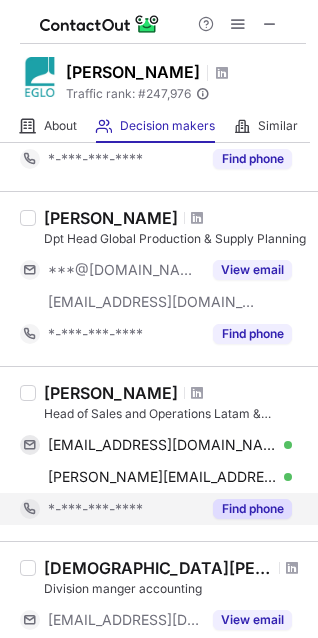 click on "Find phone" at bounding box center (252, 509) 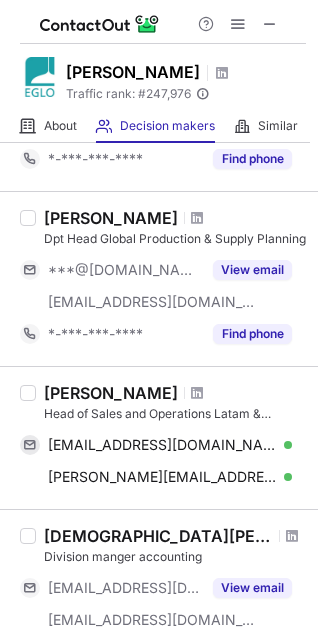 drag, startPoint x: 44, startPoint y: 395, endPoint x: 166, endPoint y: 400, distance: 122.10242 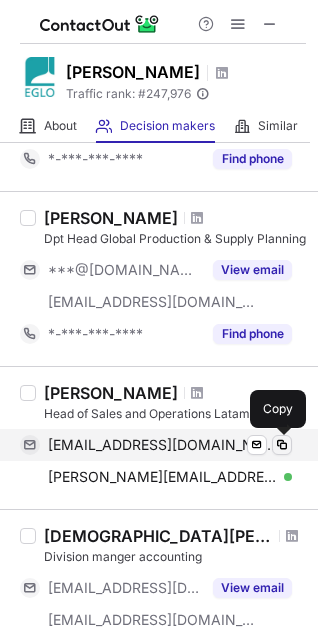 click at bounding box center [282, 445] 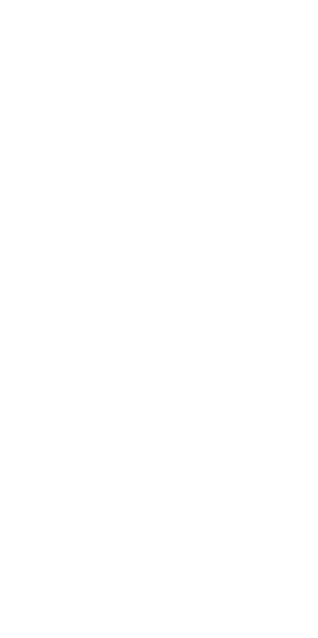 scroll, scrollTop: 0, scrollLeft: 0, axis: both 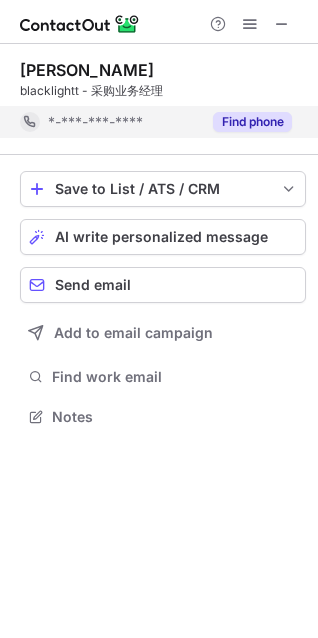 click on "Find phone" at bounding box center (252, 122) 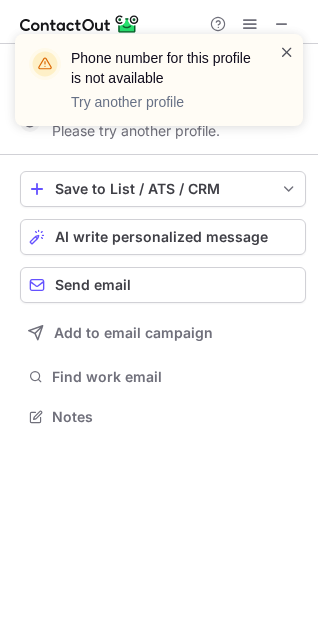 click at bounding box center (287, 52) 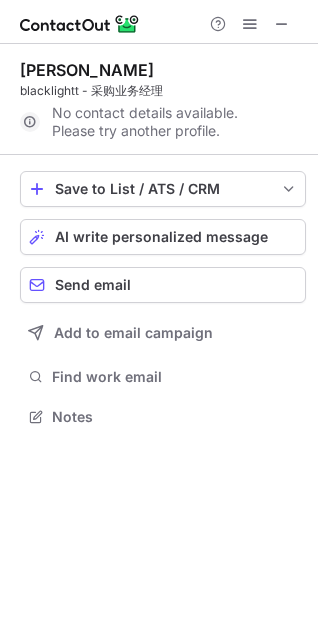 click at bounding box center (250, 24) 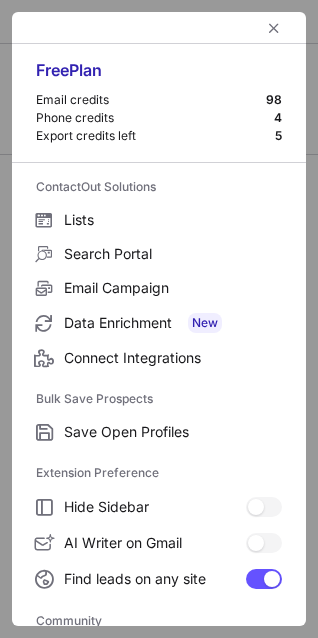 type 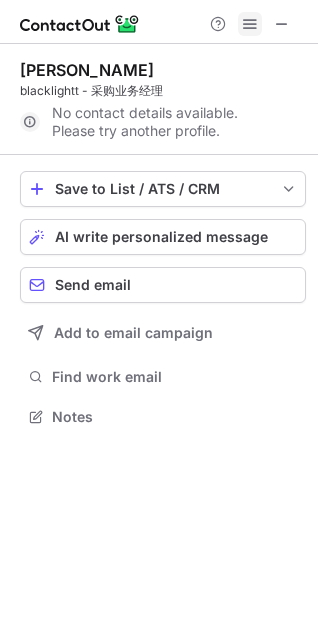 click at bounding box center (250, 24) 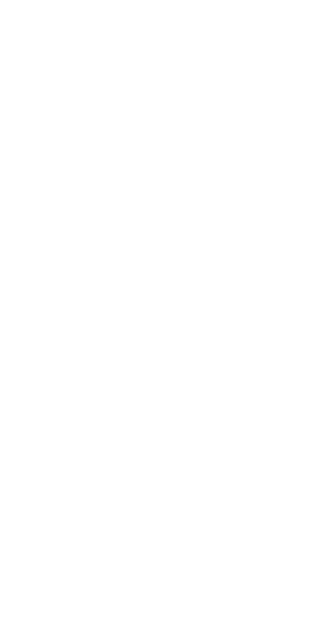 scroll, scrollTop: 0, scrollLeft: 0, axis: both 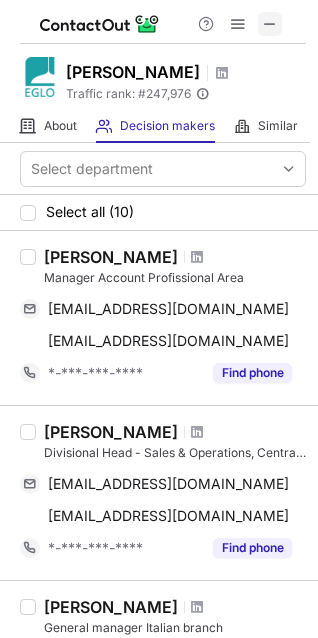 click at bounding box center (270, 24) 